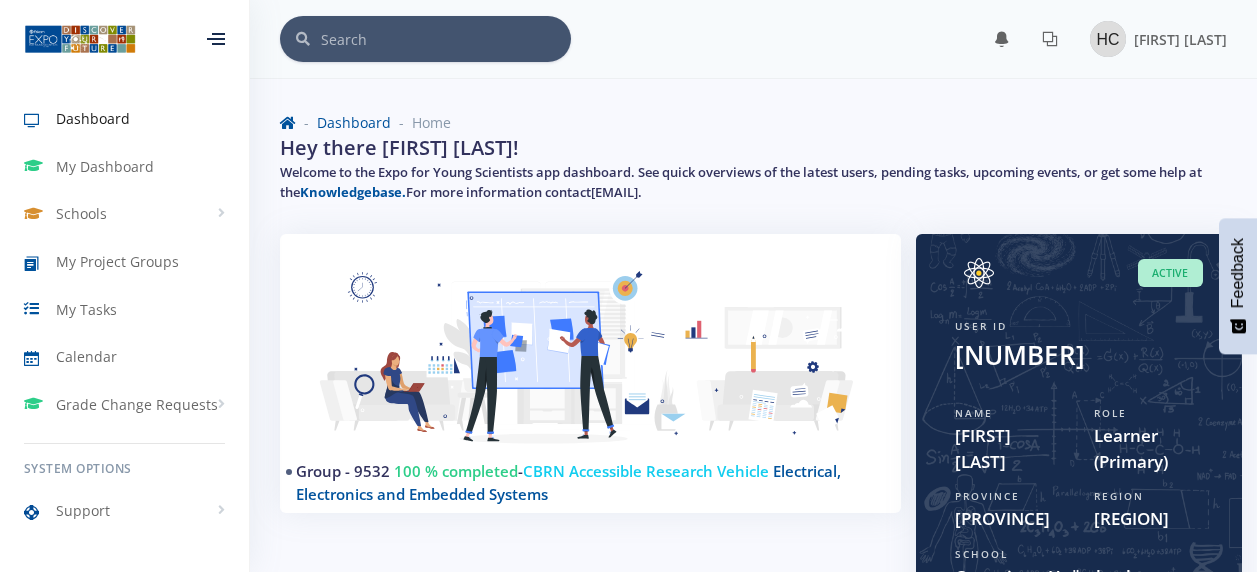 scroll, scrollTop: 0, scrollLeft: 0, axis: both 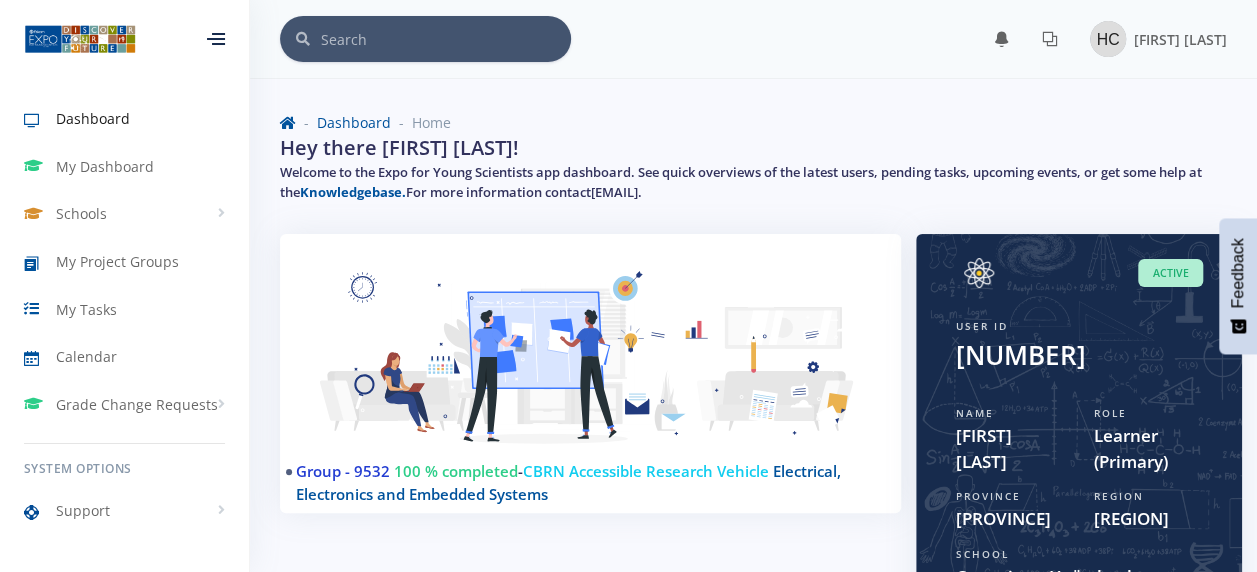 click on "Group - 9532" at bounding box center [343, 471] 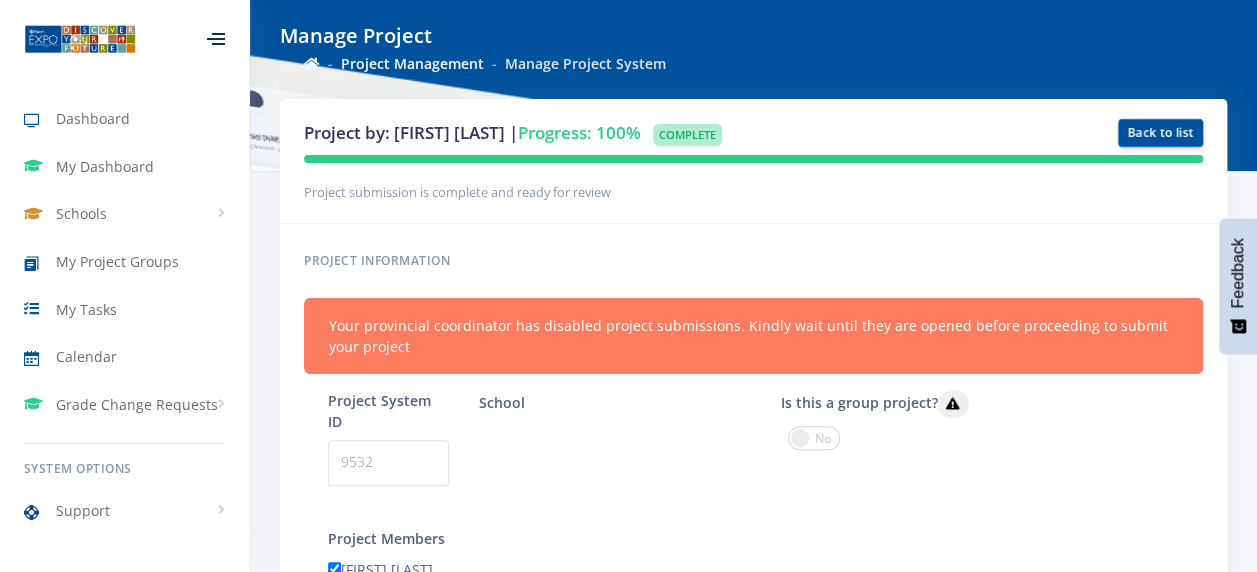 scroll, scrollTop: 302, scrollLeft: 0, axis: vertical 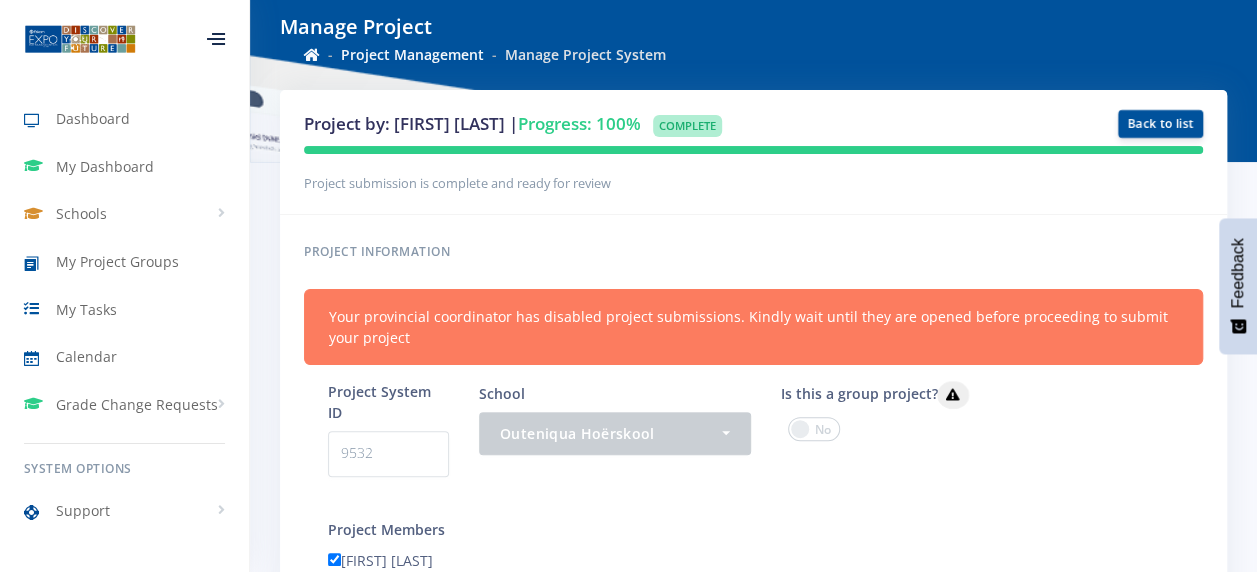 click on "Project submission is complete and ready for review" at bounding box center (457, 183) 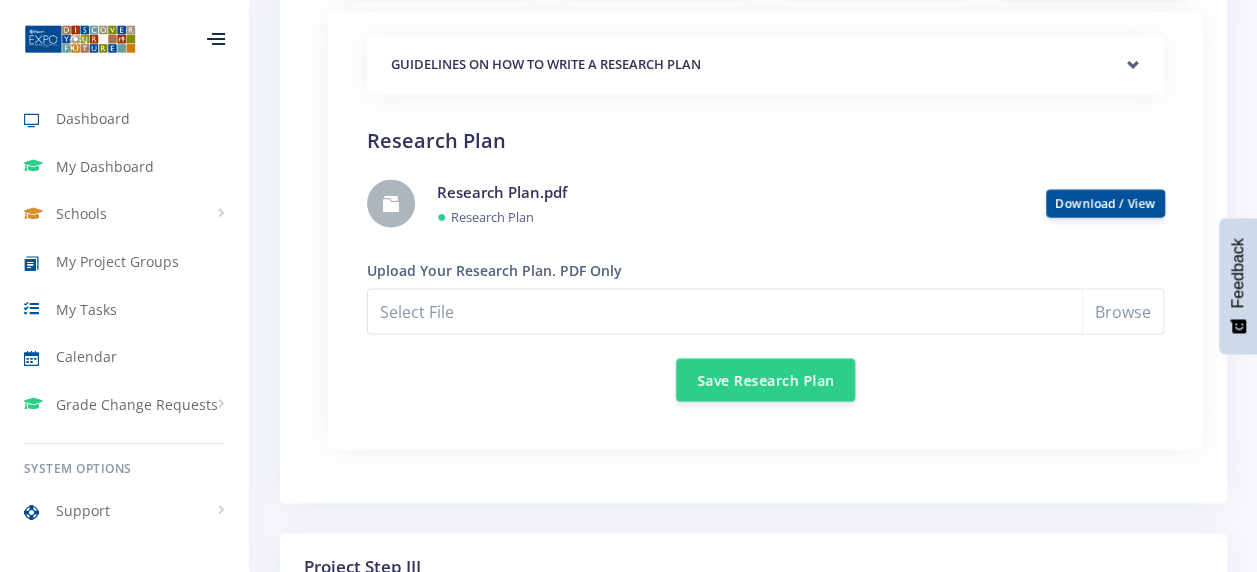 scroll, scrollTop: 1700, scrollLeft: 0, axis: vertical 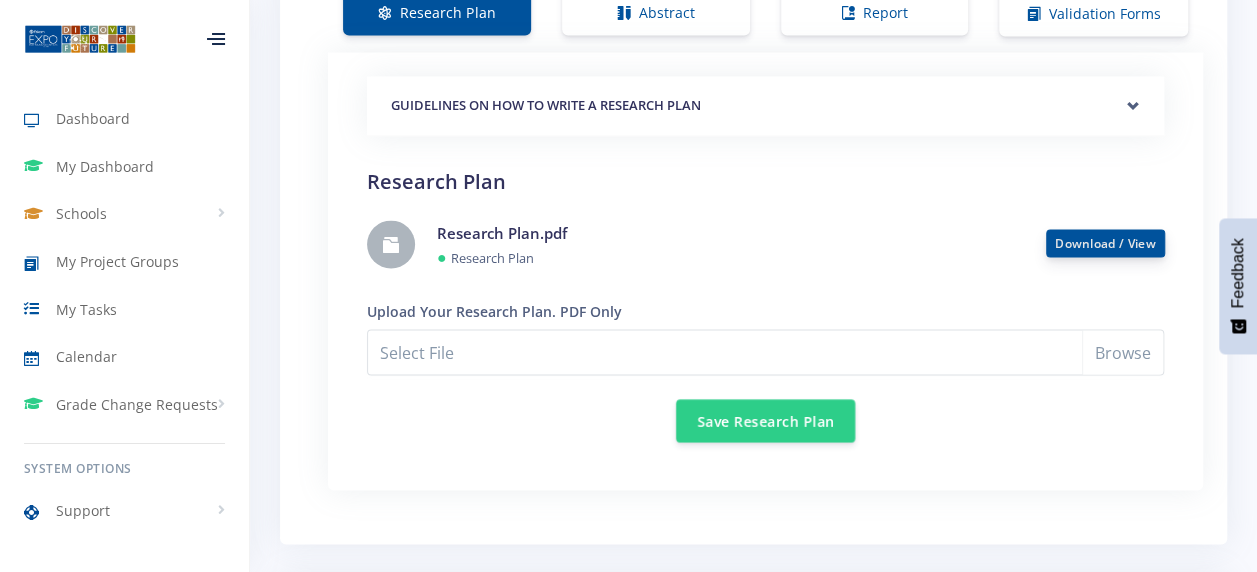 click on "Download
/ View" at bounding box center [1105, 242] 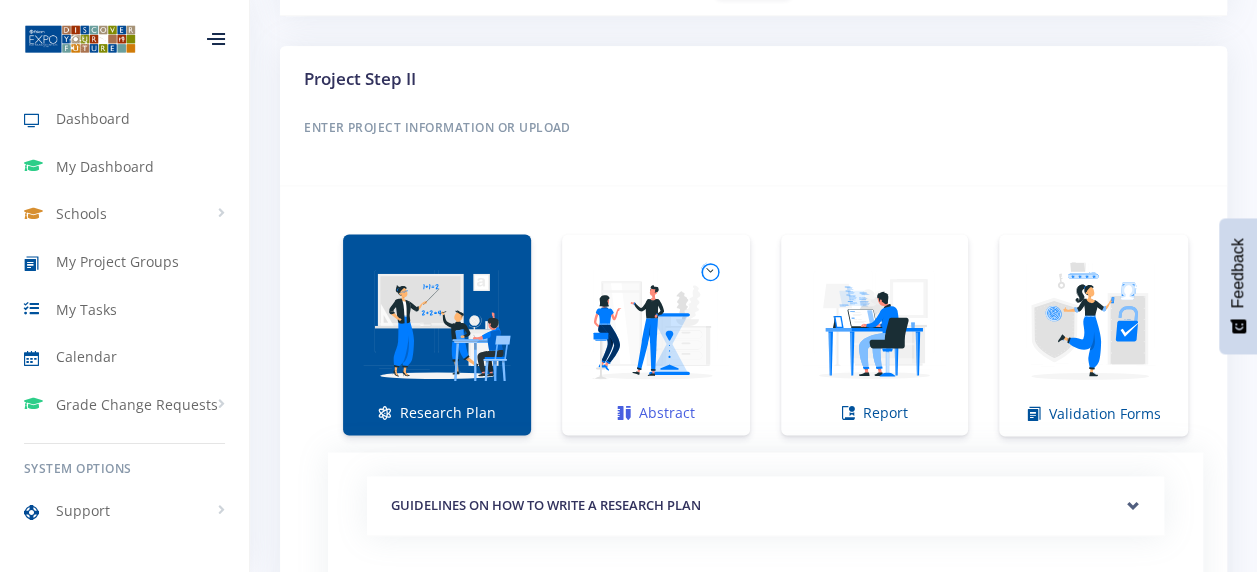 click at bounding box center (656, 324) 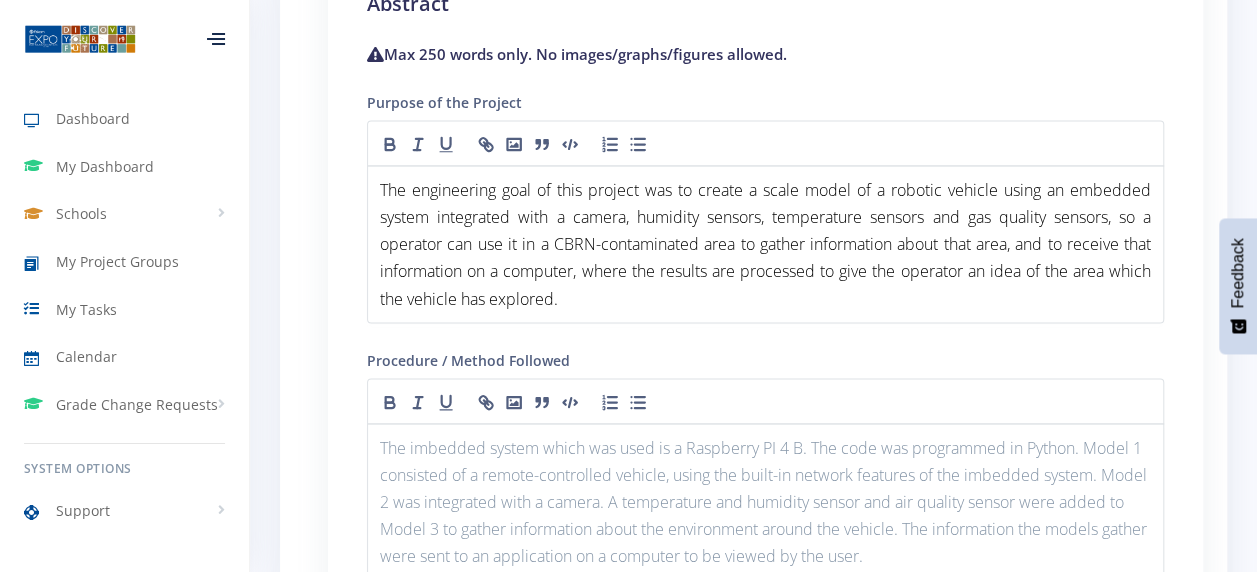 scroll, scrollTop: 1500, scrollLeft: 0, axis: vertical 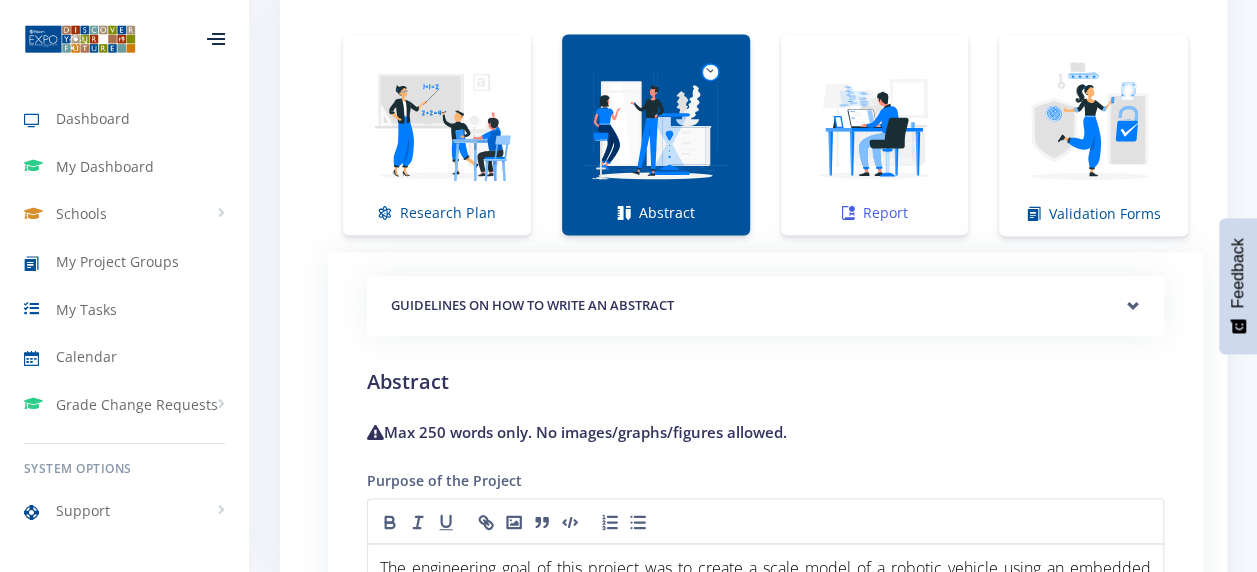 click at bounding box center (875, 124) 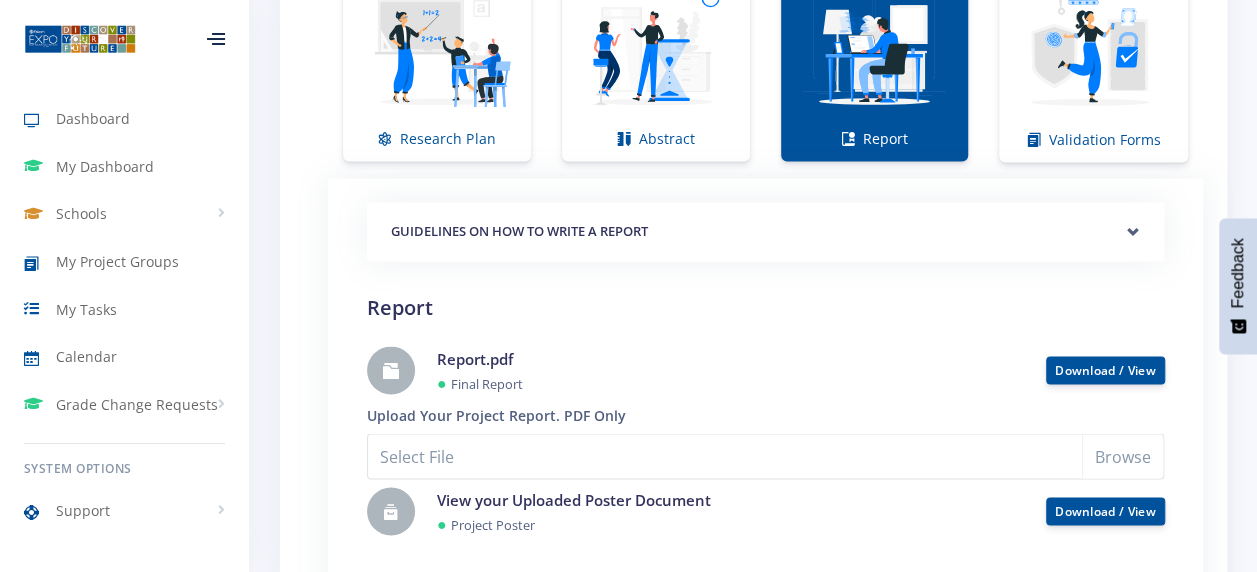 scroll, scrollTop: 1700, scrollLeft: 0, axis: vertical 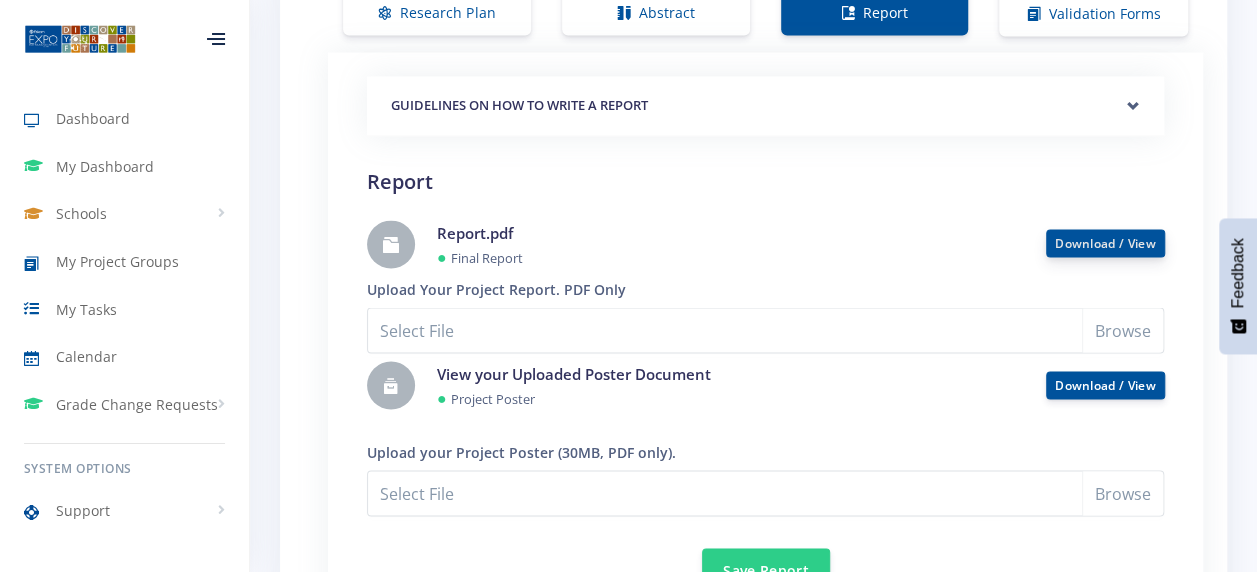 click on "Download
/ View" at bounding box center (1105, 242) 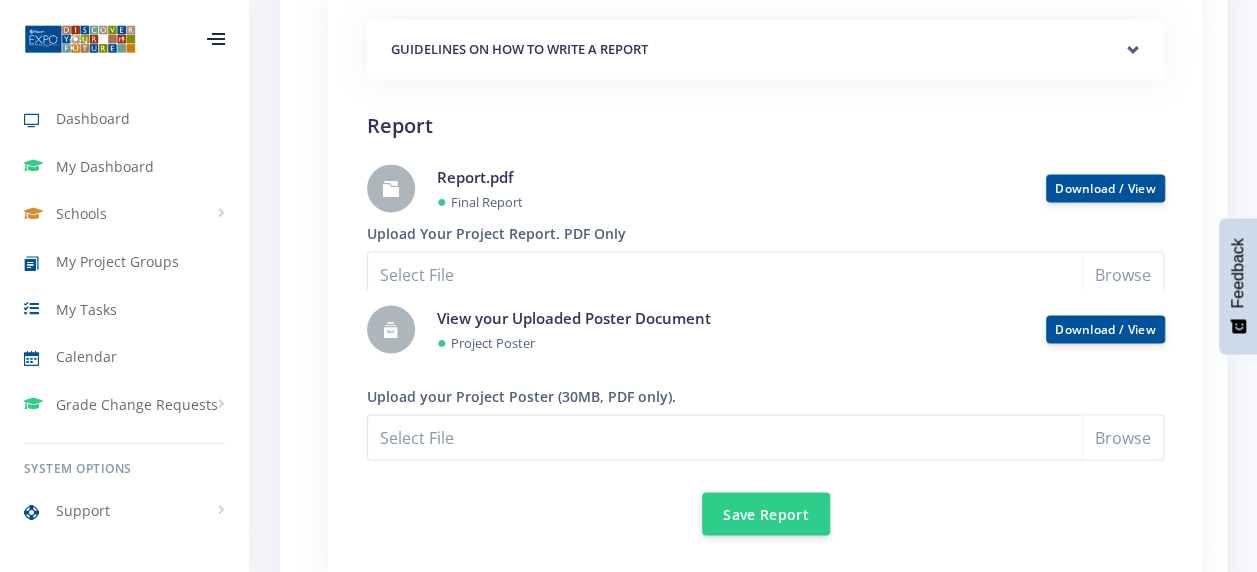 scroll, scrollTop: 1800, scrollLeft: 0, axis: vertical 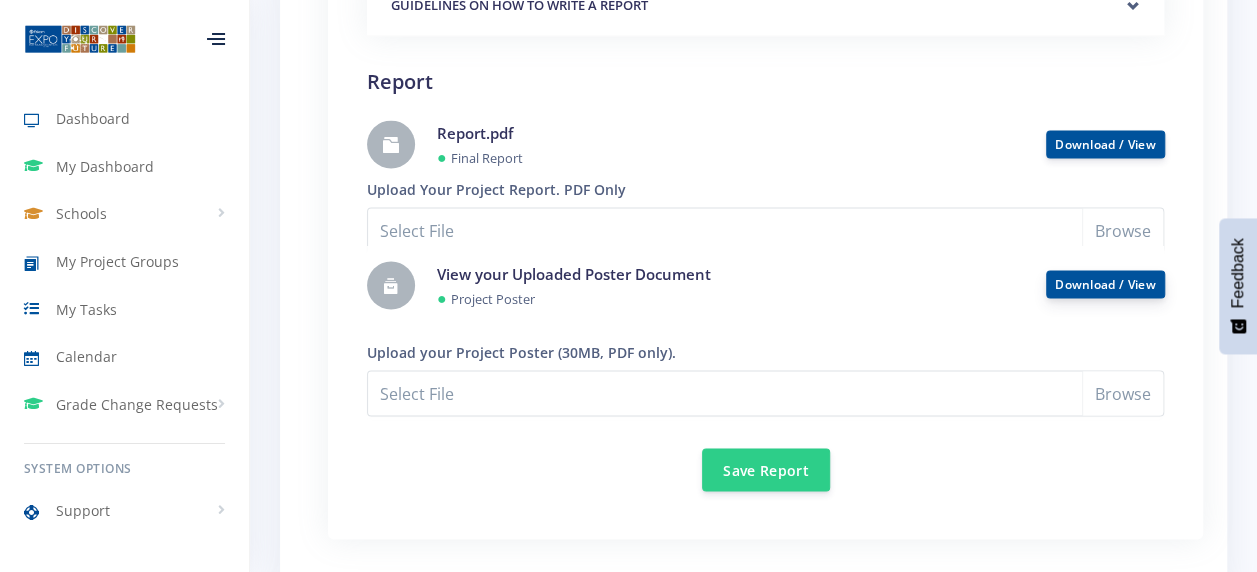 click on "Download
/ View" at bounding box center [1105, 284] 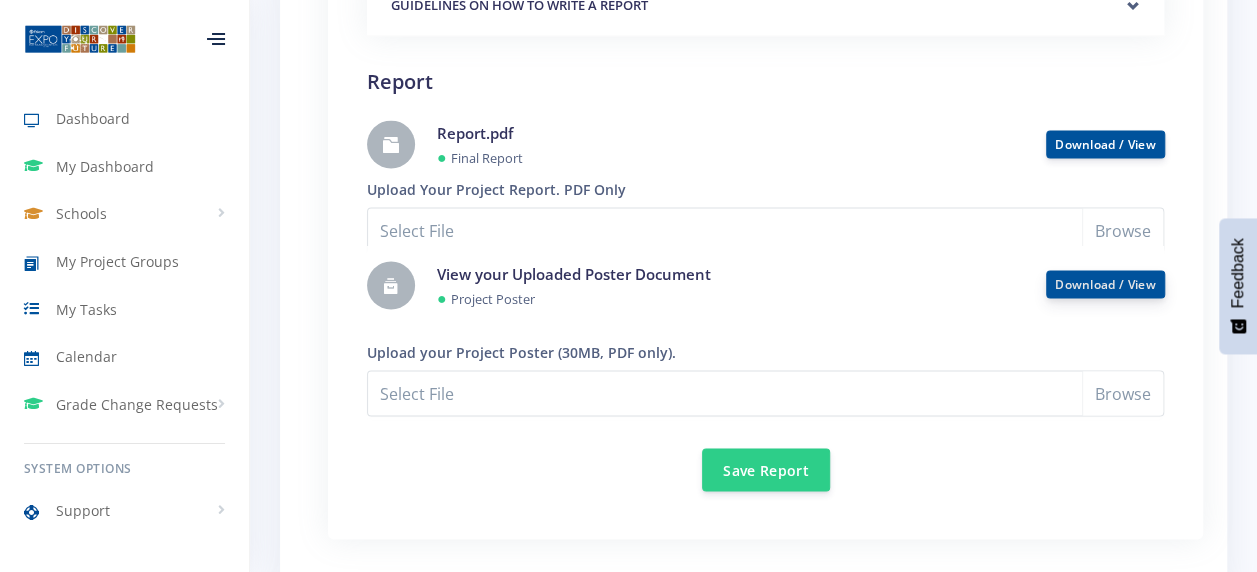 click on "Download
/ View" at bounding box center (1105, 283) 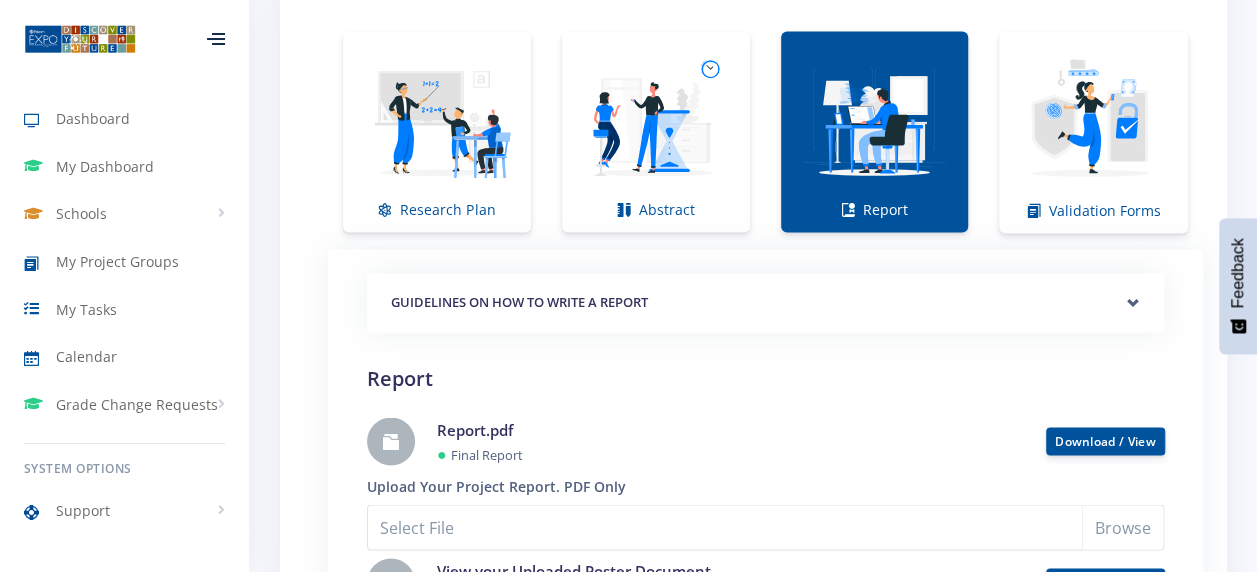 scroll, scrollTop: 1200, scrollLeft: 0, axis: vertical 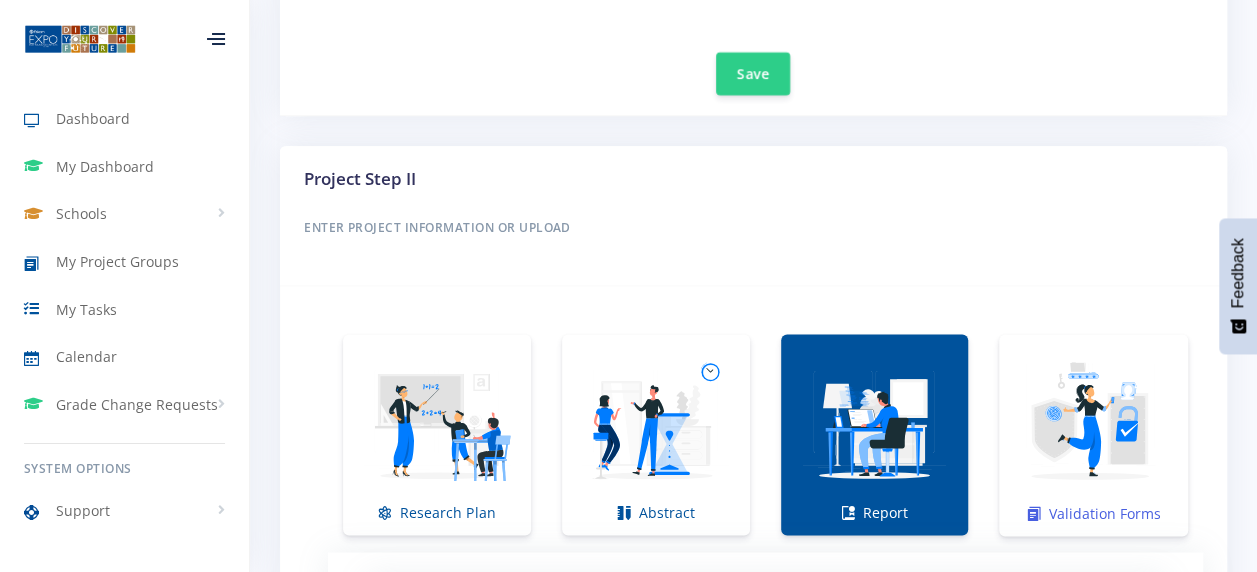 click at bounding box center (1093, 424) 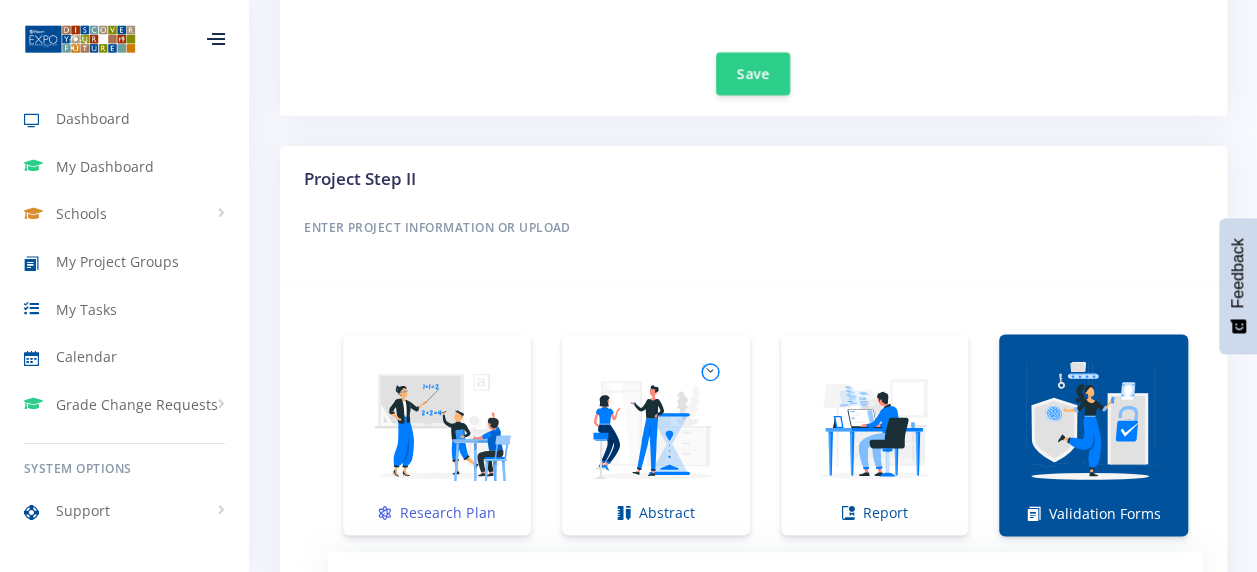 click at bounding box center [437, 424] 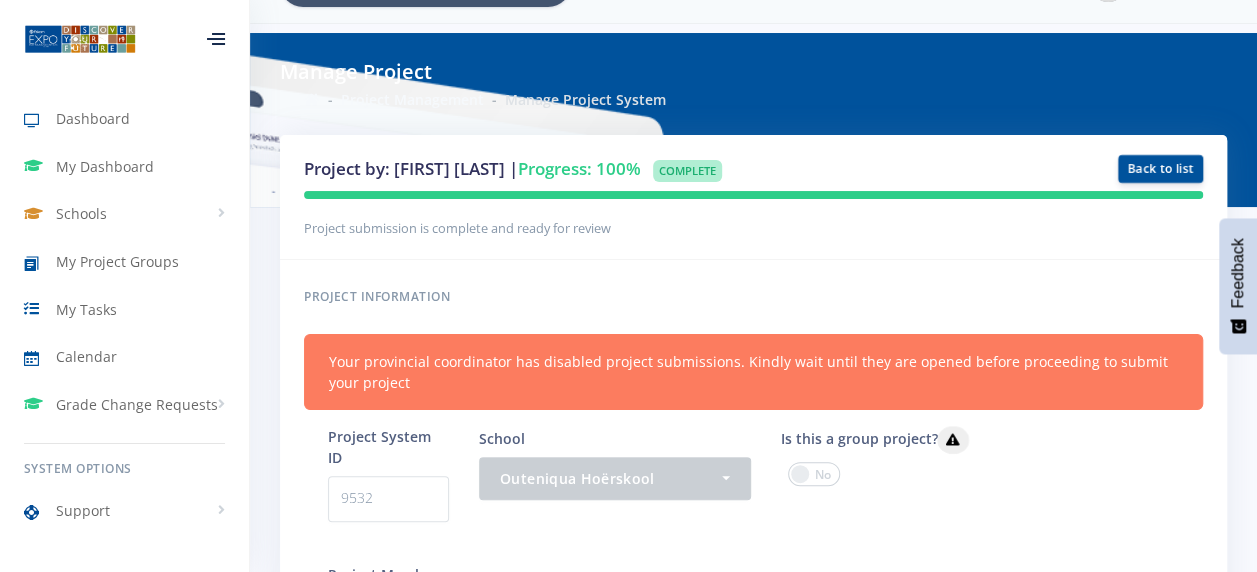 scroll, scrollTop: 0, scrollLeft: 0, axis: both 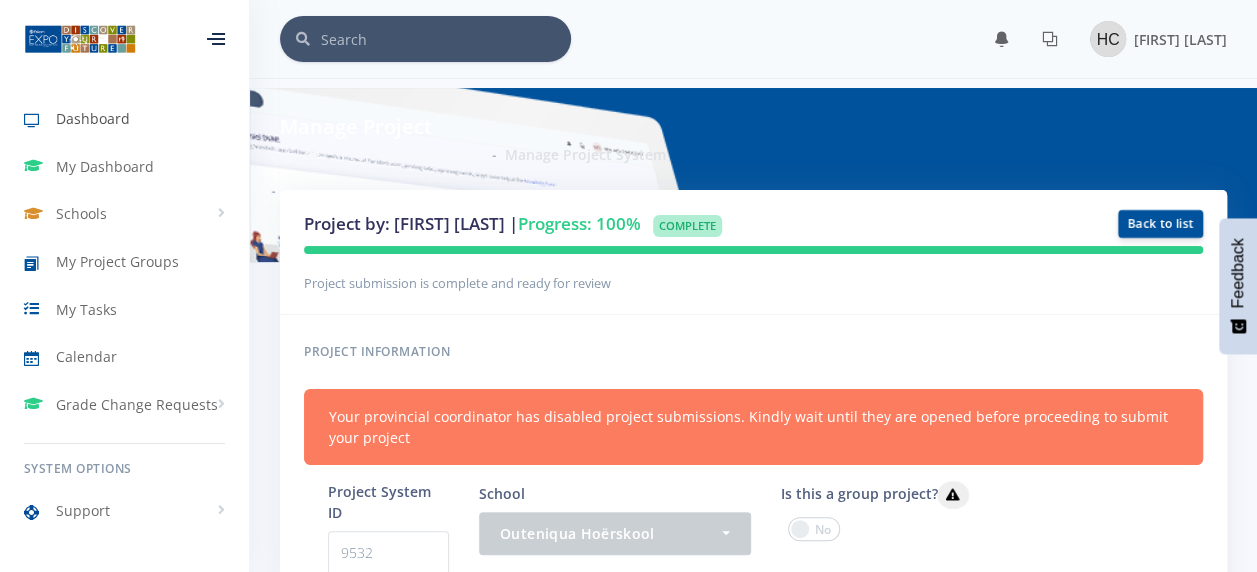 click on "Dashboard" at bounding box center (124, 119) 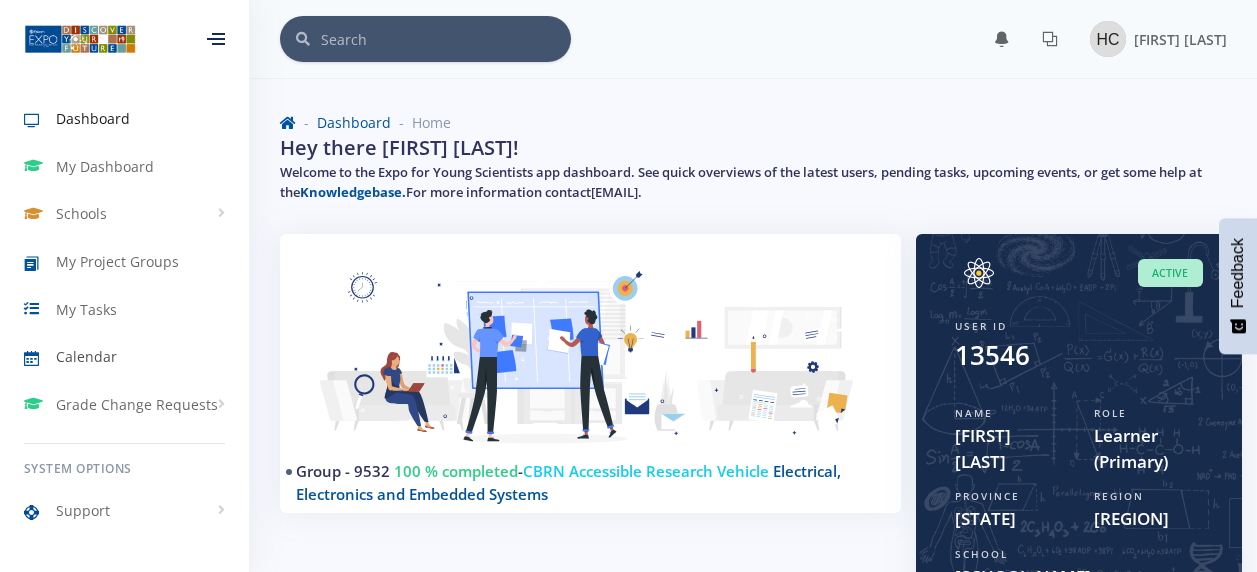 scroll, scrollTop: 0, scrollLeft: 0, axis: both 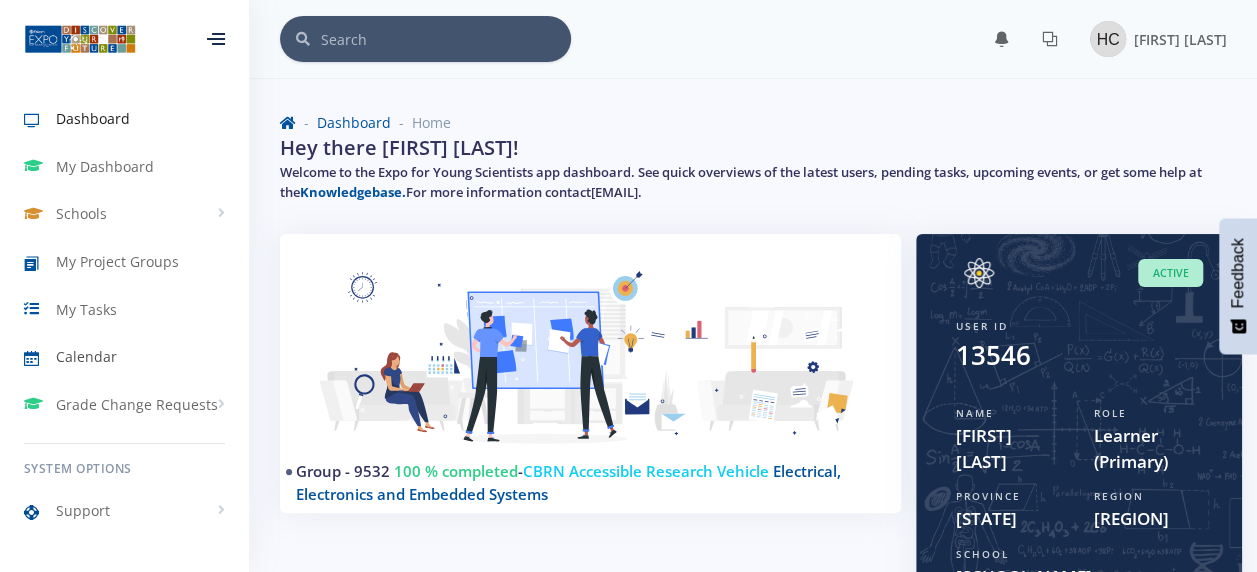 click on "Calendar" at bounding box center (86, 356) 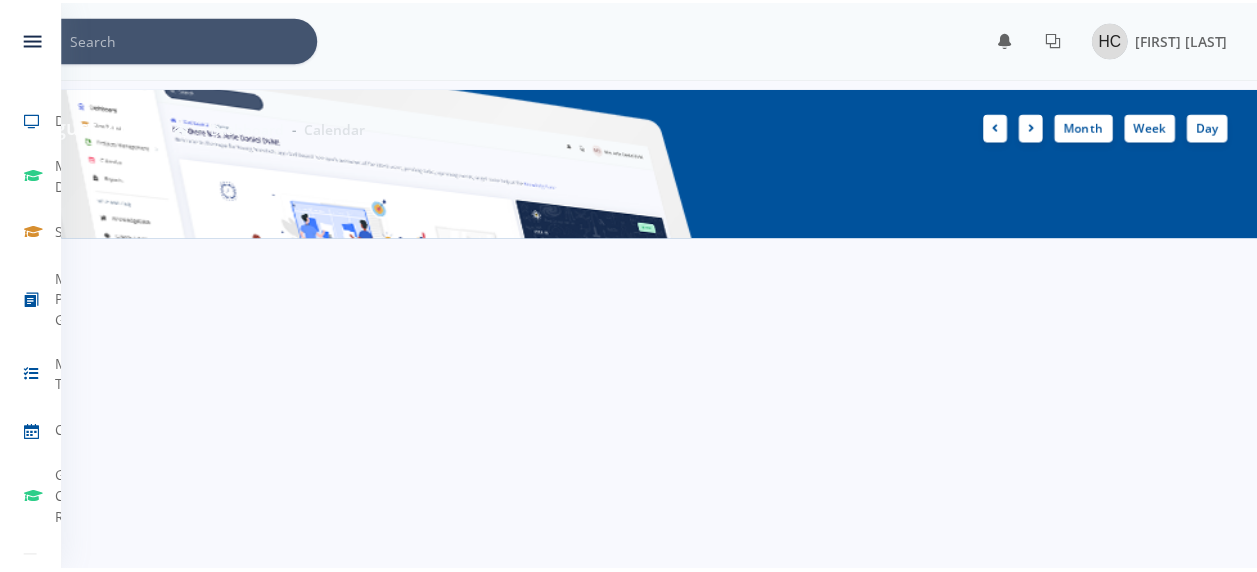 scroll, scrollTop: 0, scrollLeft: 0, axis: both 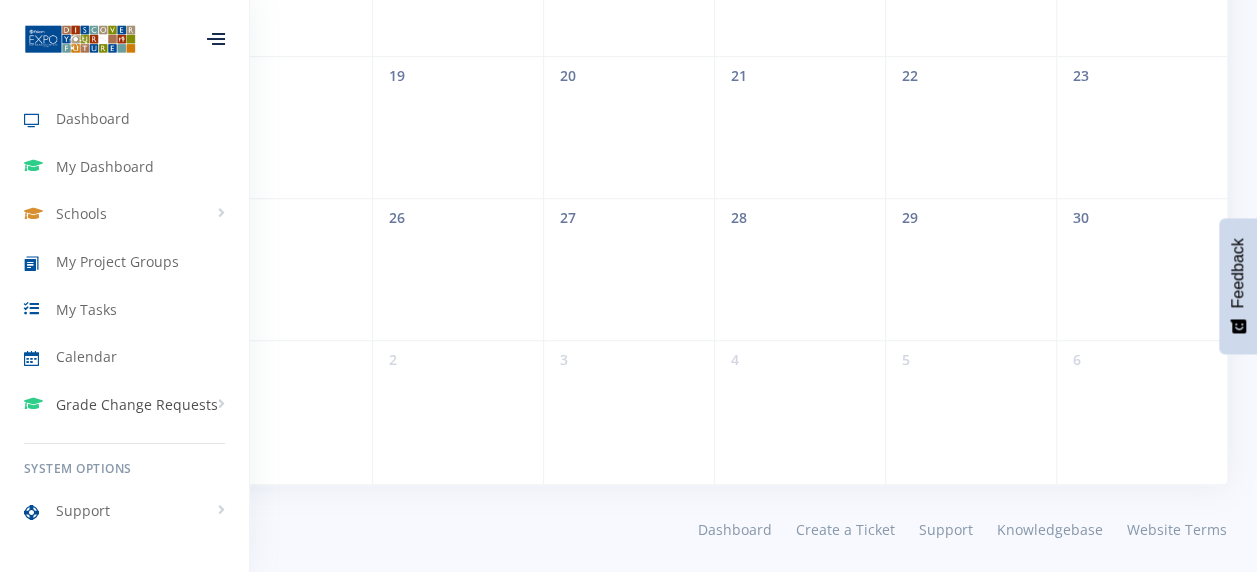 click on "Grade Change Requests" at bounding box center (124, 405) 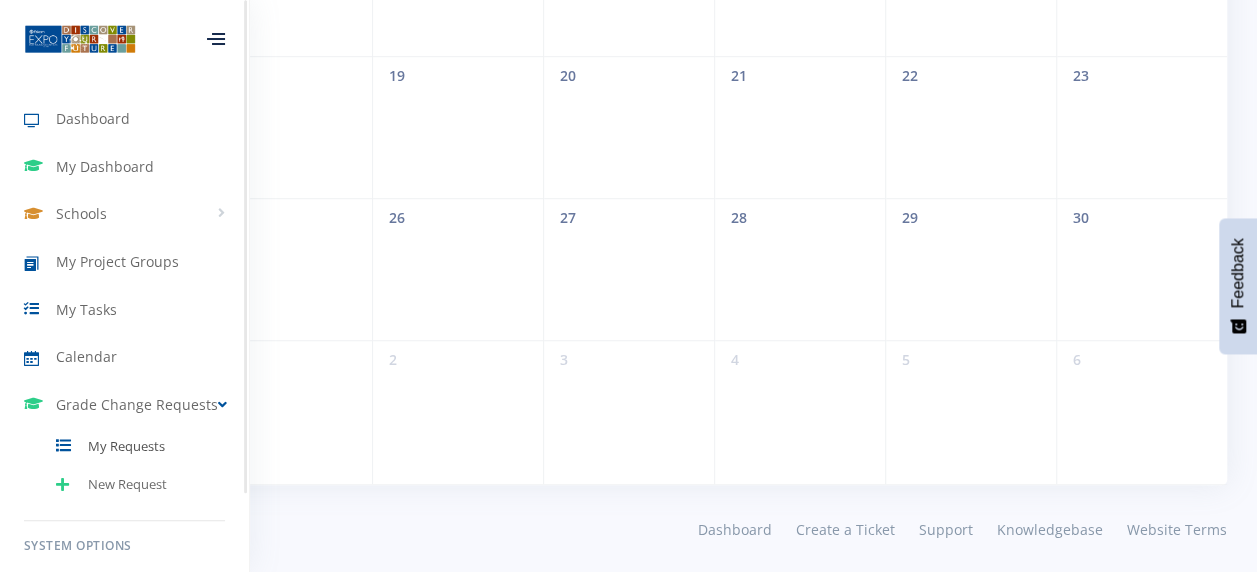 click on "My Requests" at bounding box center (126, 447) 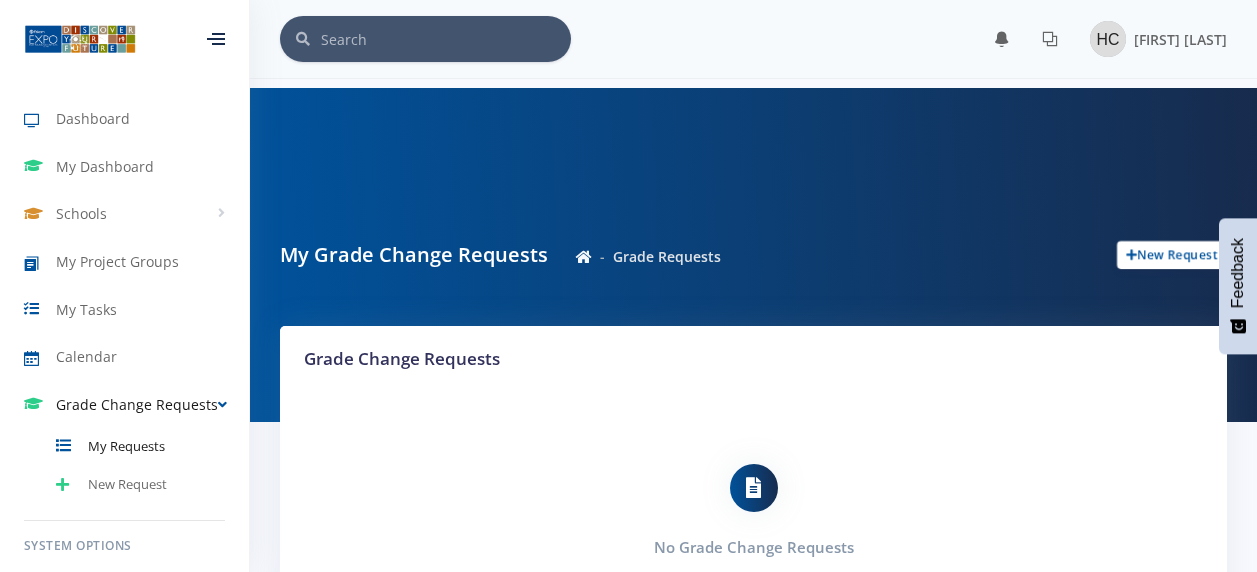 scroll, scrollTop: 0, scrollLeft: 0, axis: both 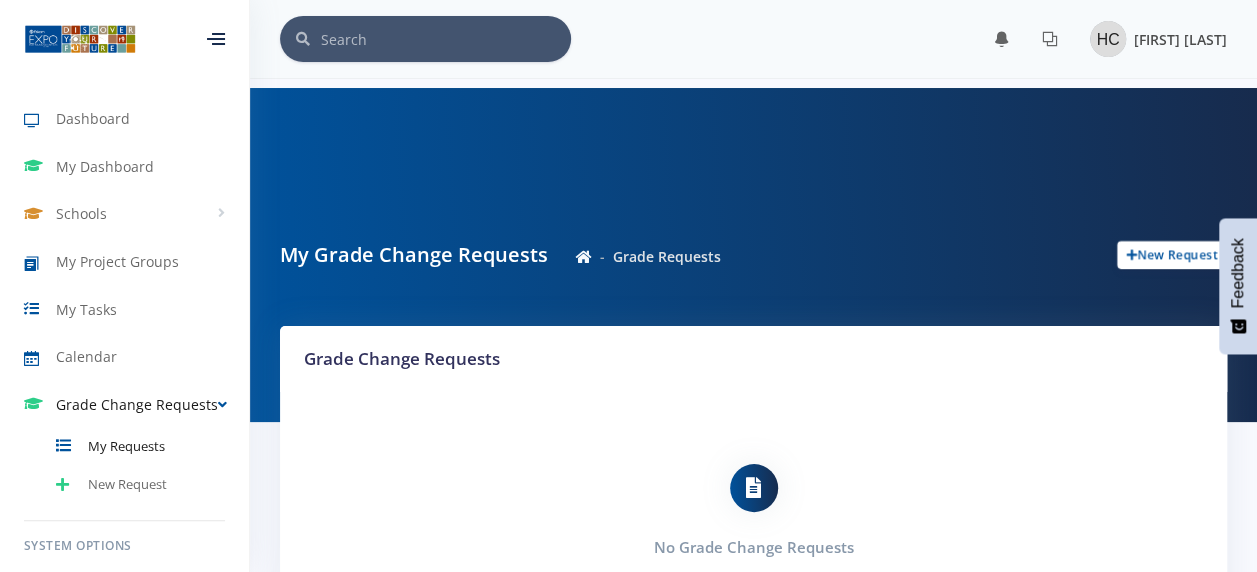 click on "[FIRST] [LAST]" at bounding box center (1180, 39) 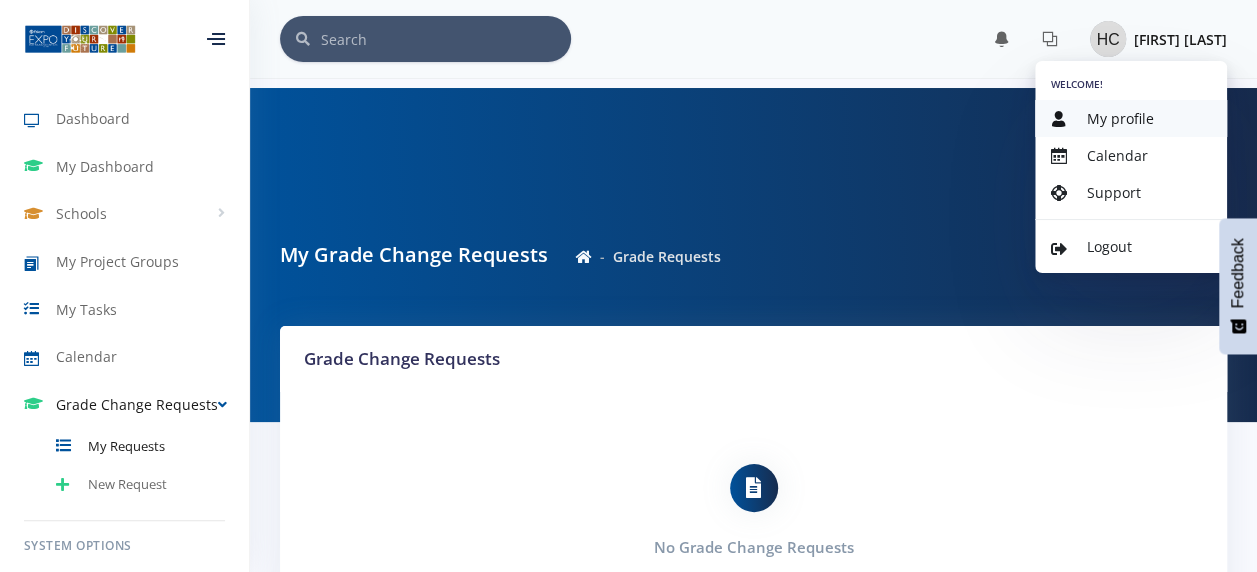 click on "My profile" at bounding box center [1120, 118] 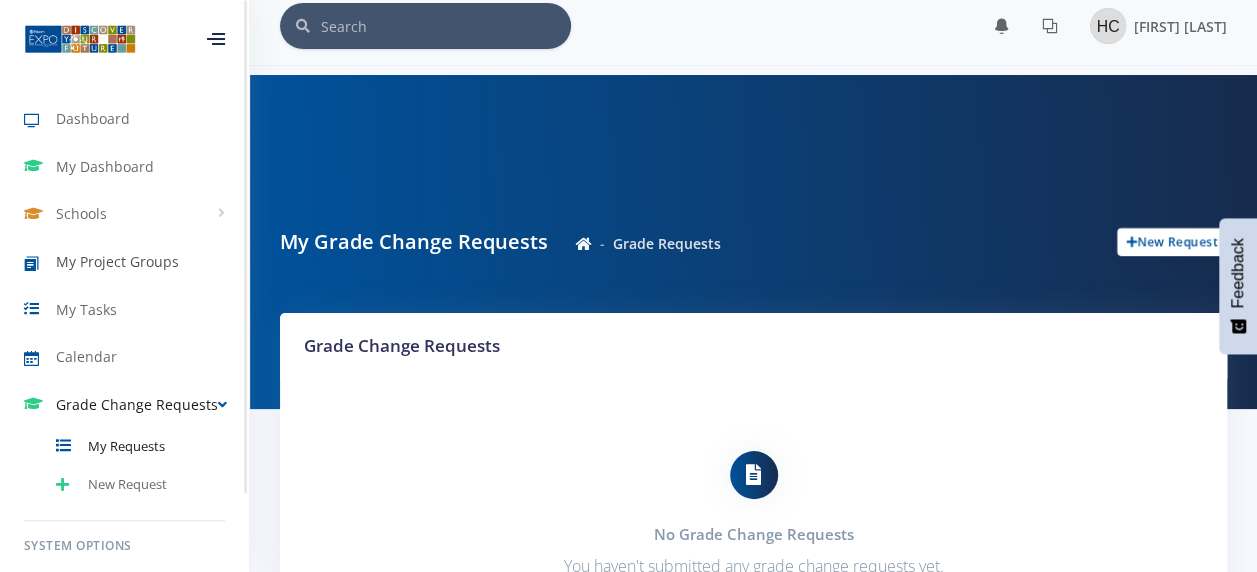 scroll, scrollTop: 0, scrollLeft: 0, axis: both 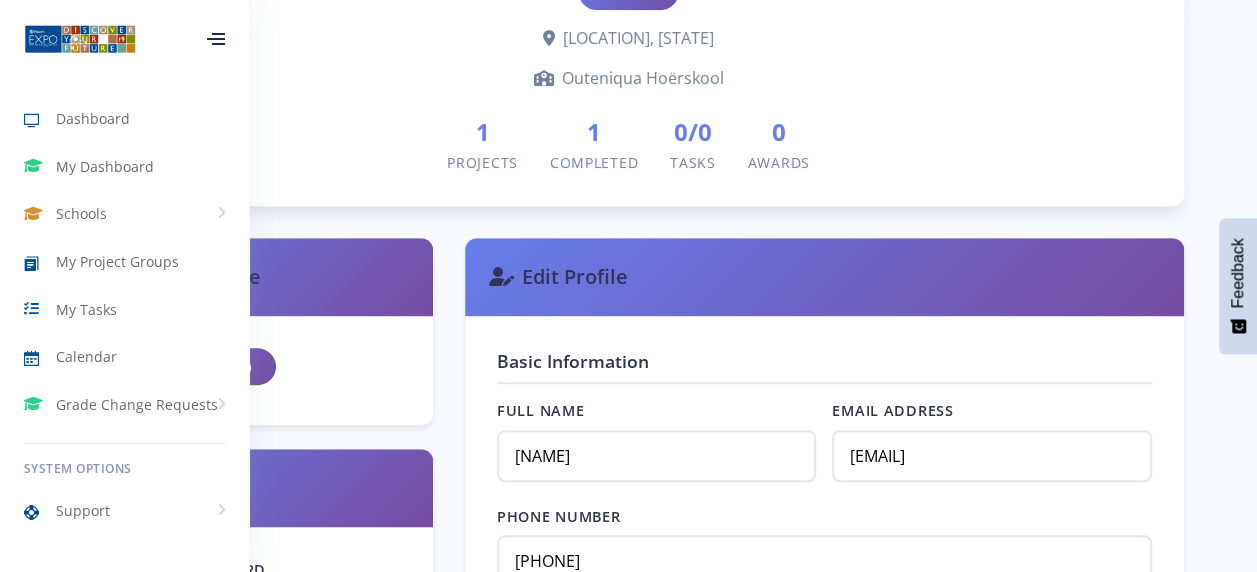 click on "1
Projects
1
Completed
0/0
Tasks
0
Awards" at bounding box center [629, 144] 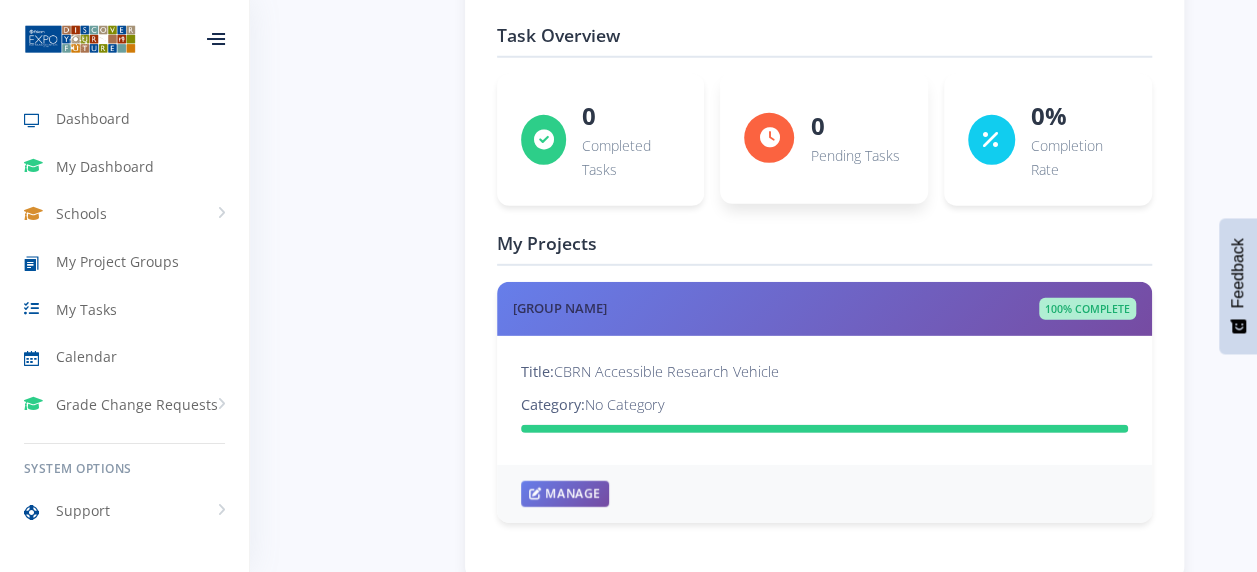 scroll, scrollTop: 2839, scrollLeft: 0, axis: vertical 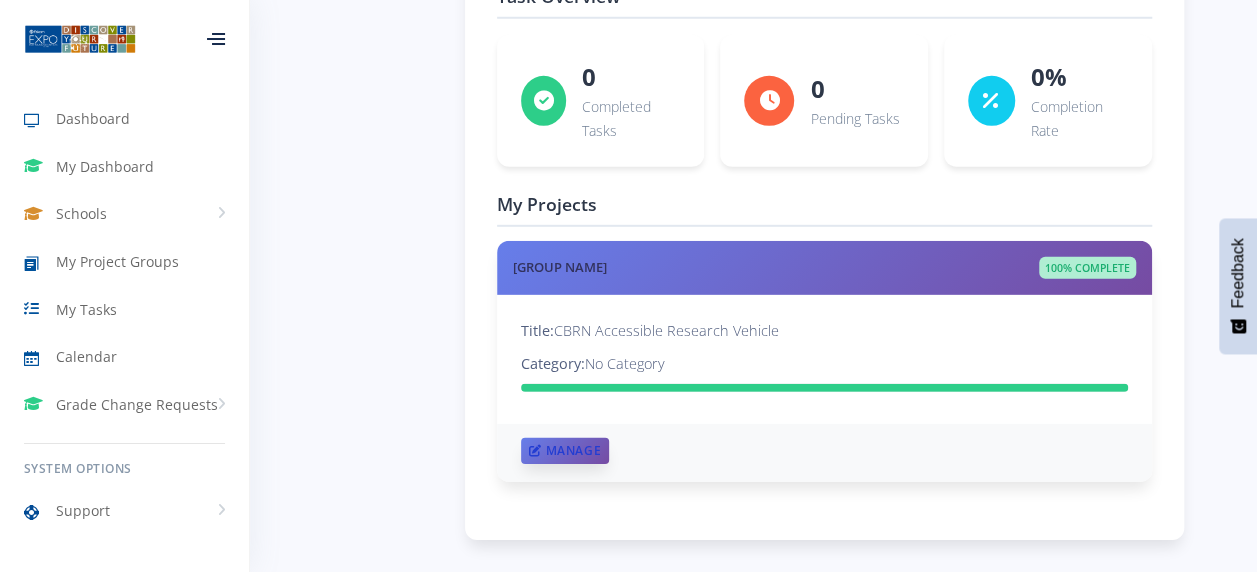click on "Manage" at bounding box center [565, 451] 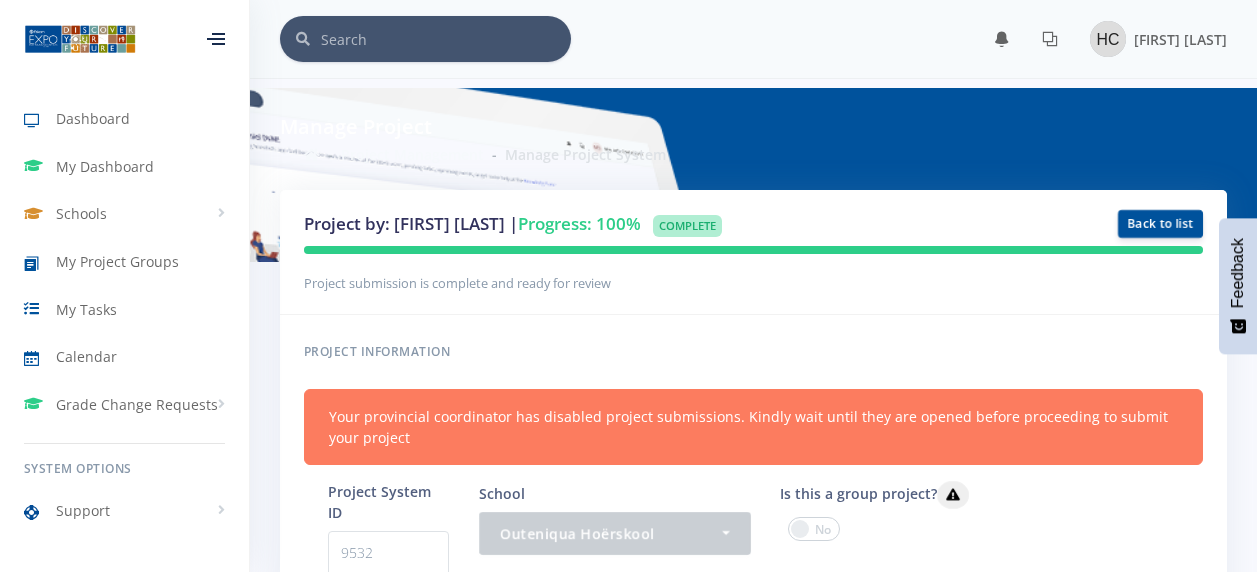 scroll, scrollTop: 43, scrollLeft: 0, axis: vertical 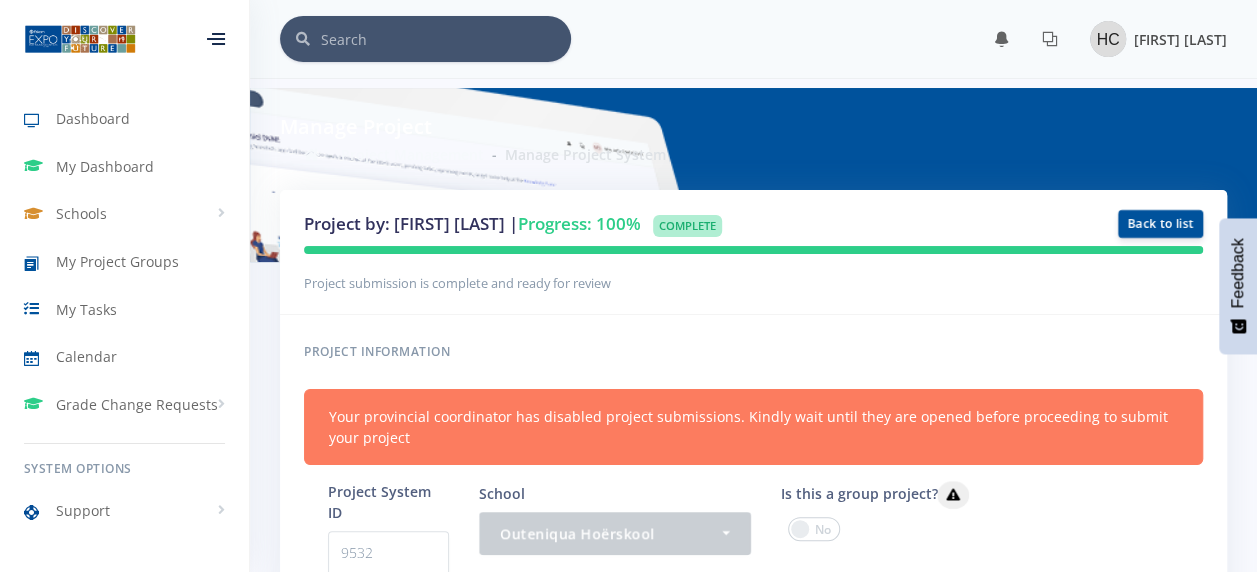 click on "[FIRST] [LAST]" at bounding box center (1158, 39) 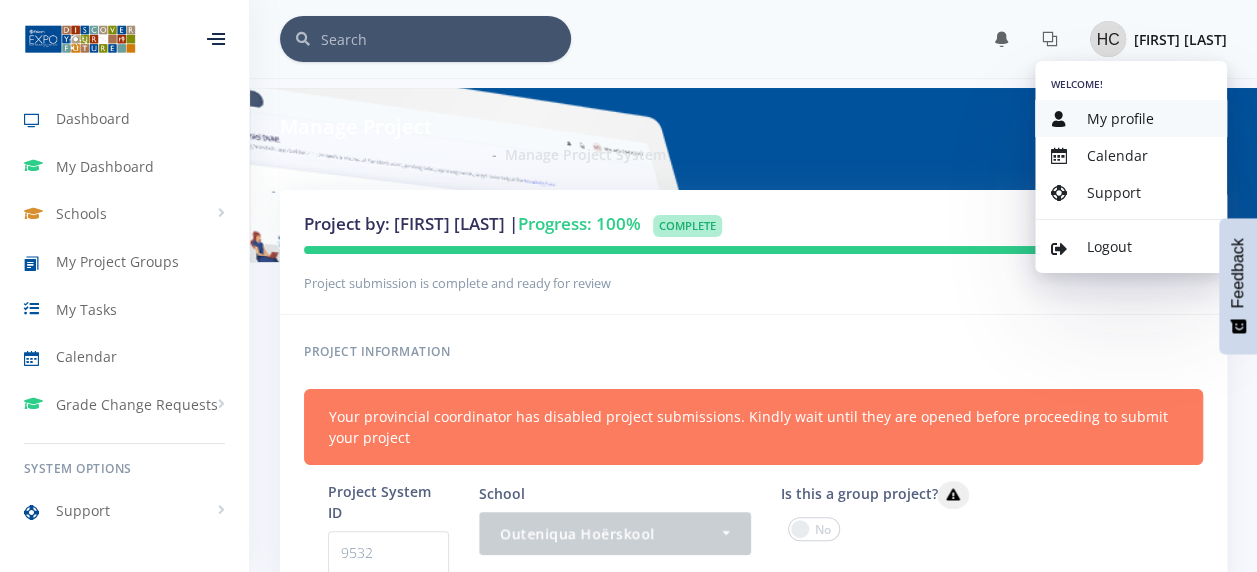 click on "My profile" at bounding box center [1131, 118] 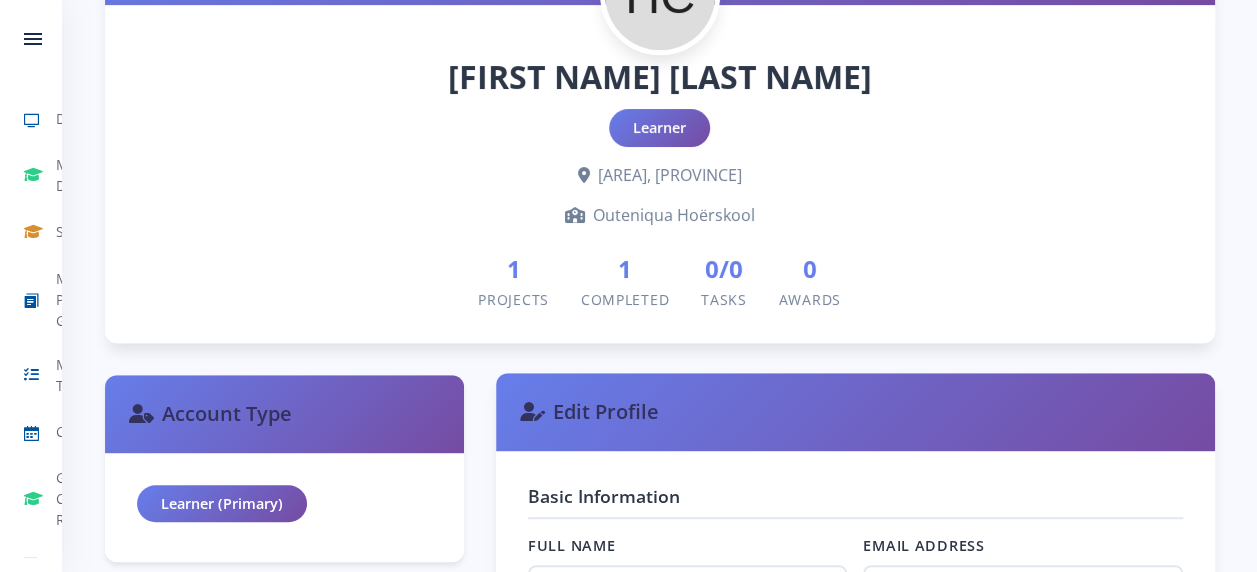 scroll, scrollTop: 700, scrollLeft: 0, axis: vertical 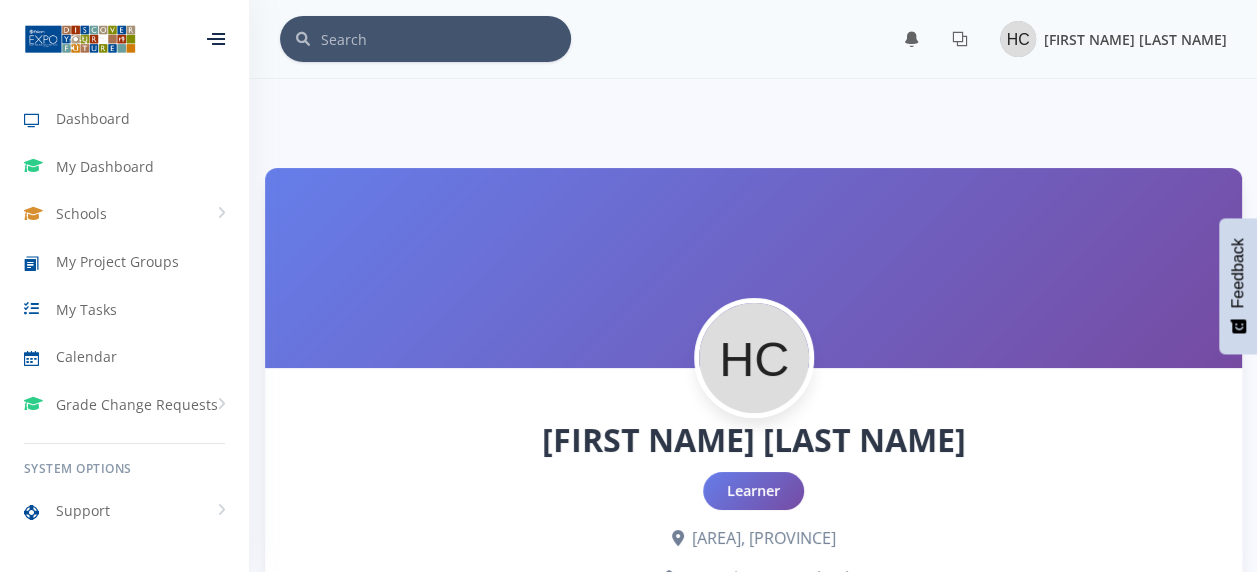 click on "[FIRST NAME] [LAST NAME]" at bounding box center [1135, 39] 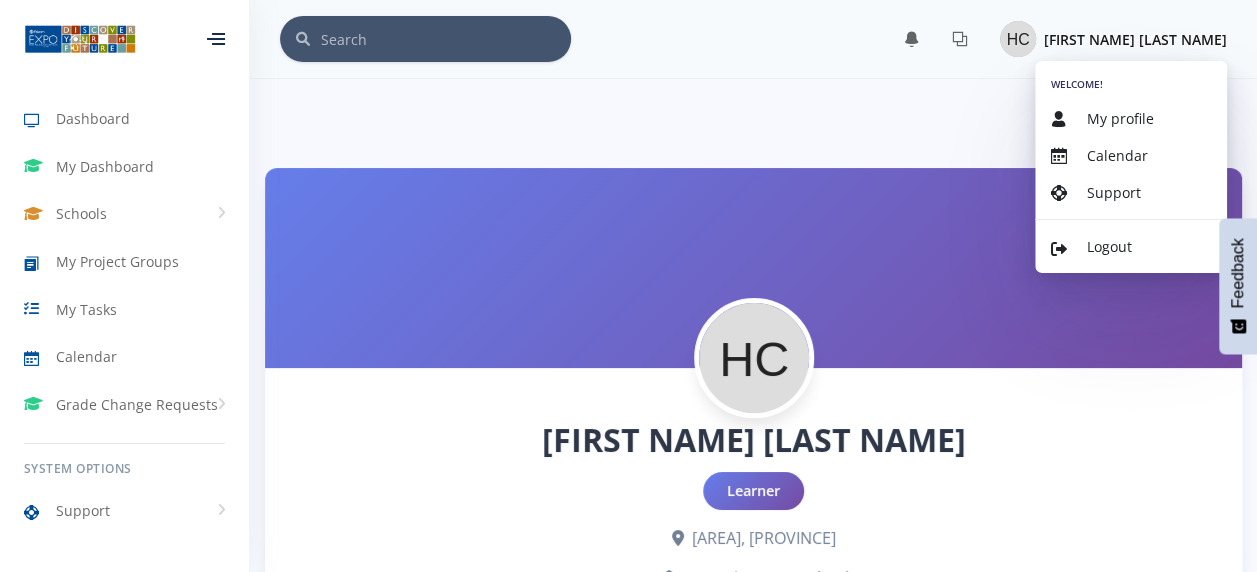 click on "×
You have  0
notifications." at bounding box center (753, 1756) 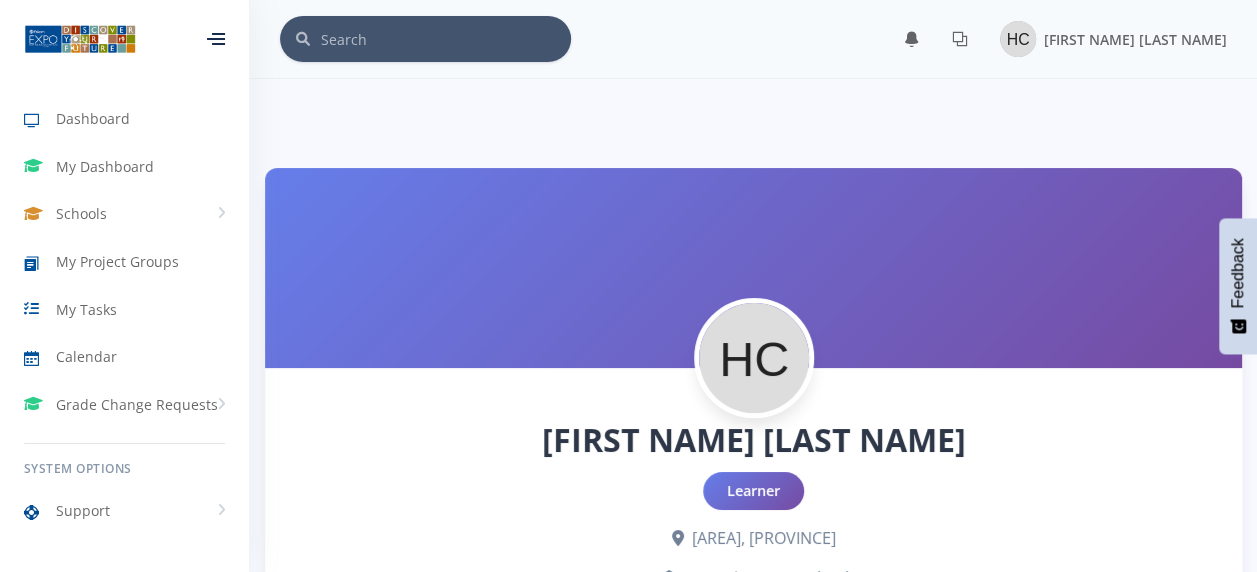 click at bounding box center [216, 39] 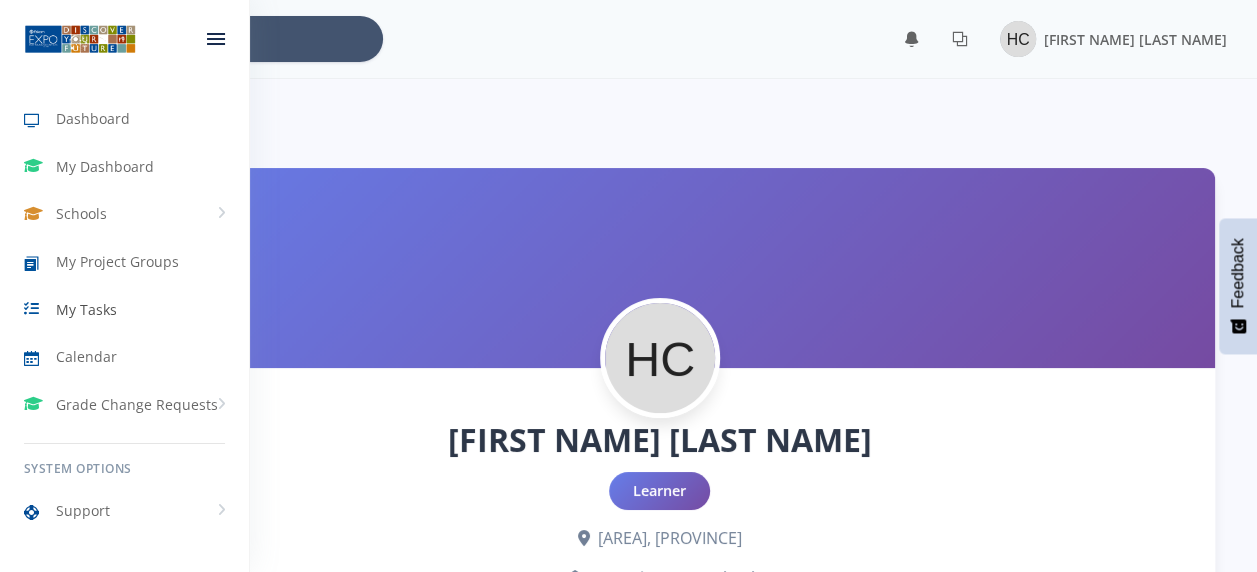 click on "My Tasks" at bounding box center (86, 309) 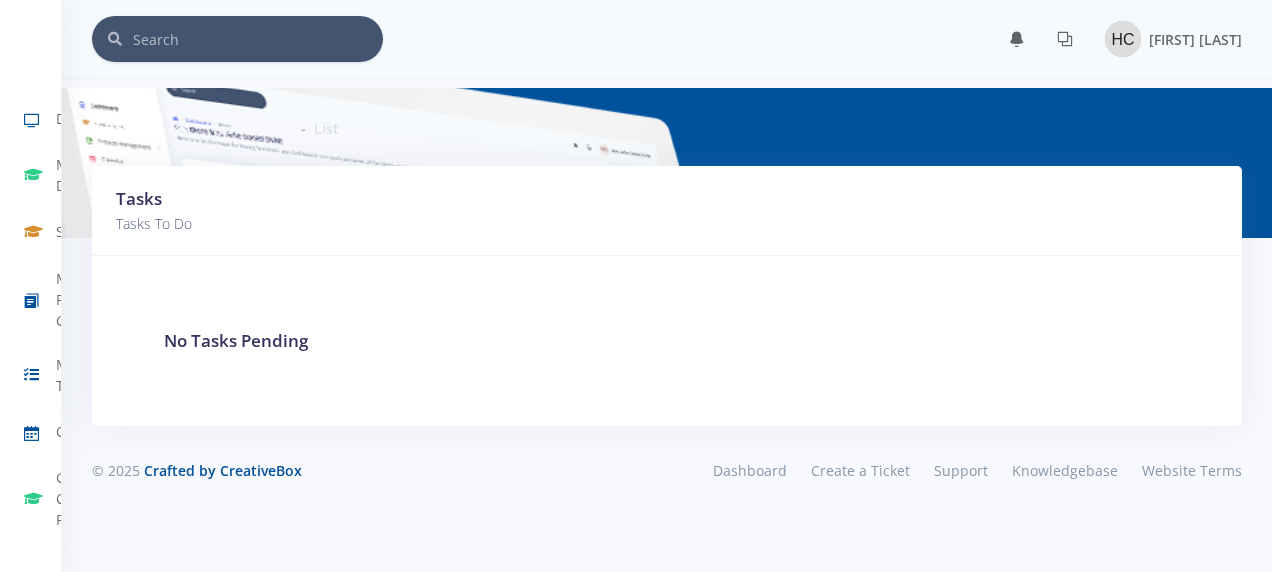 scroll, scrollTop: 0, scrollLeft: 0, axis: both 